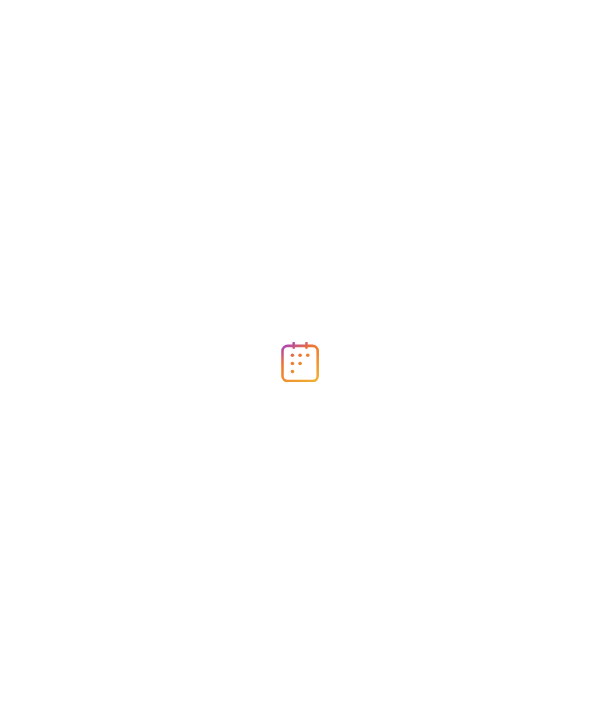 scroll, scrollTop: 0, scrollLeft: 0, axis: both 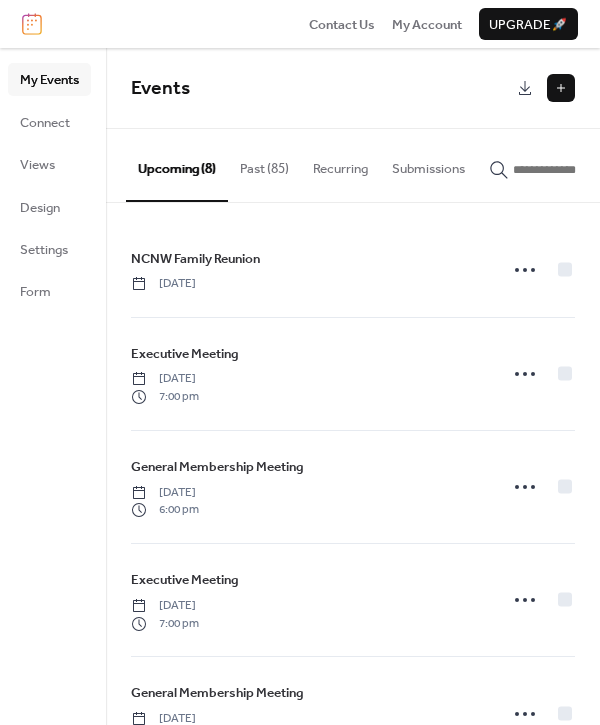 click at bounding box center [561, 88] 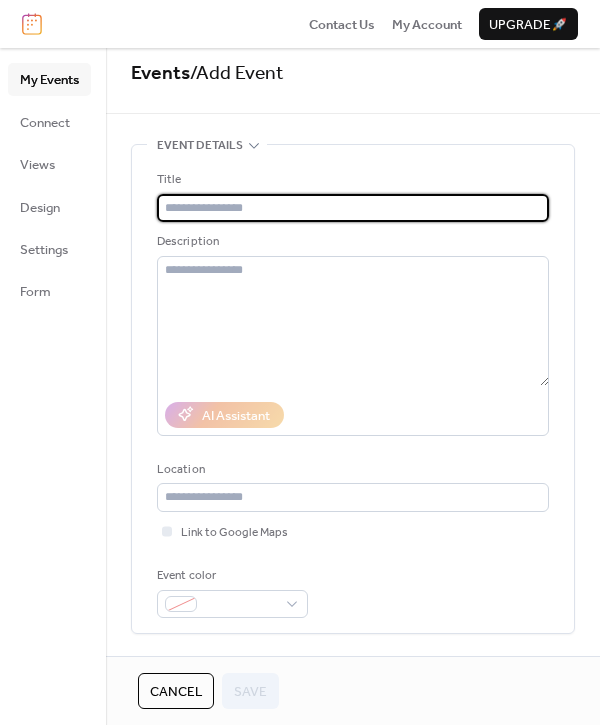 scroll, scrollTop: 16, scrollLeft: 0, axis: vertical 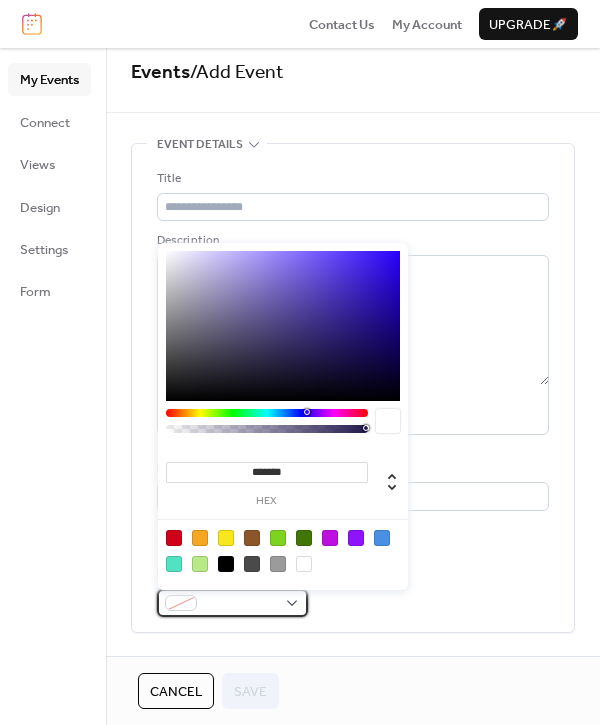 click at bounding box center (232, 603) 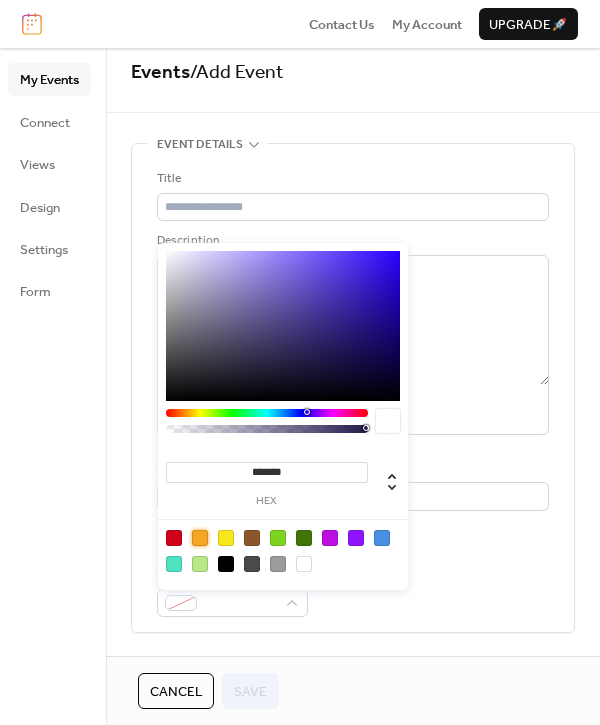 click at bounding box center (200, 538) 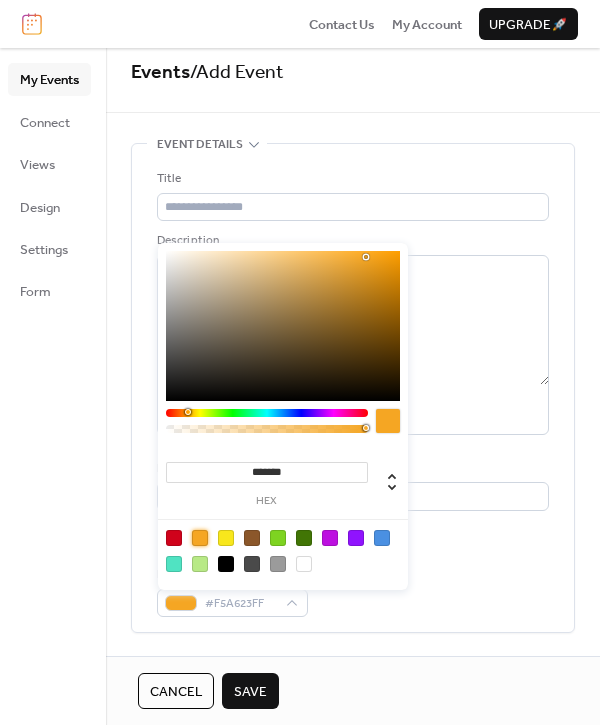 click on "Title Description AI Assistant Location Link to Google Maps Event color #F5A623FF" at bounding box center (353, 393) 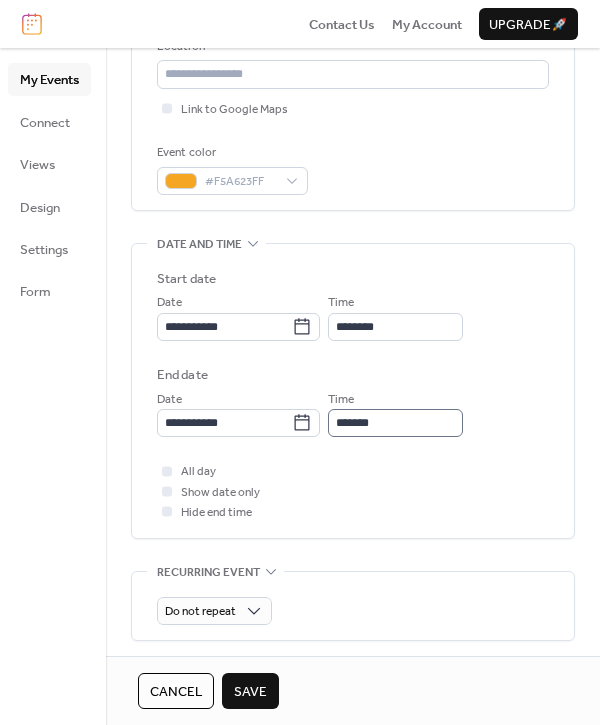 scroll, scrollTop: 440, scrollLeft: 0, axis: vertical 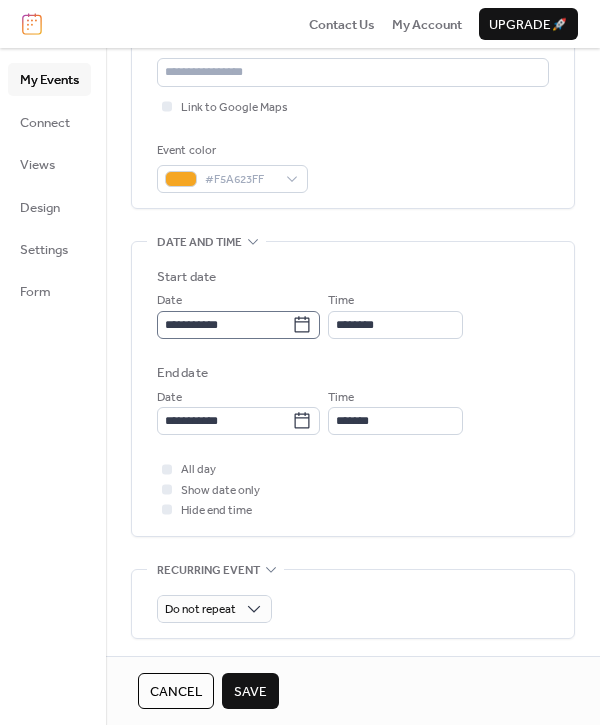 click 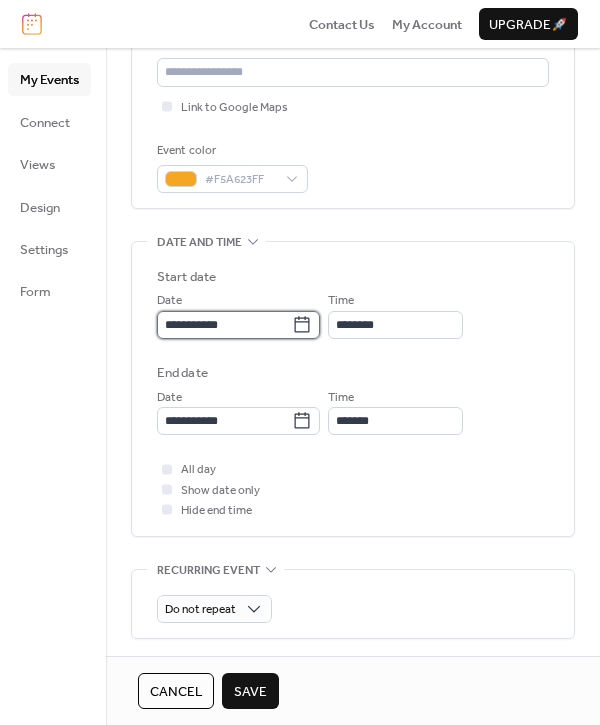 click on "**********" at bounding box center [224, 325] 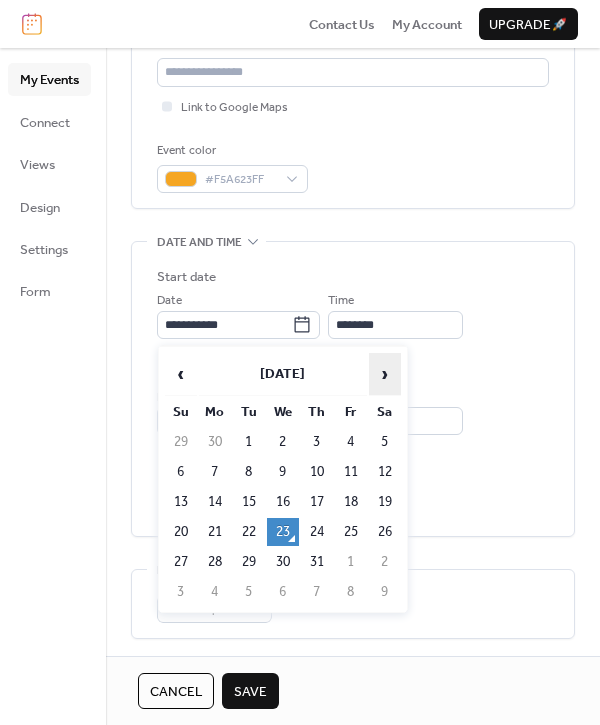 click on "›" at bounding box center (385, 374) 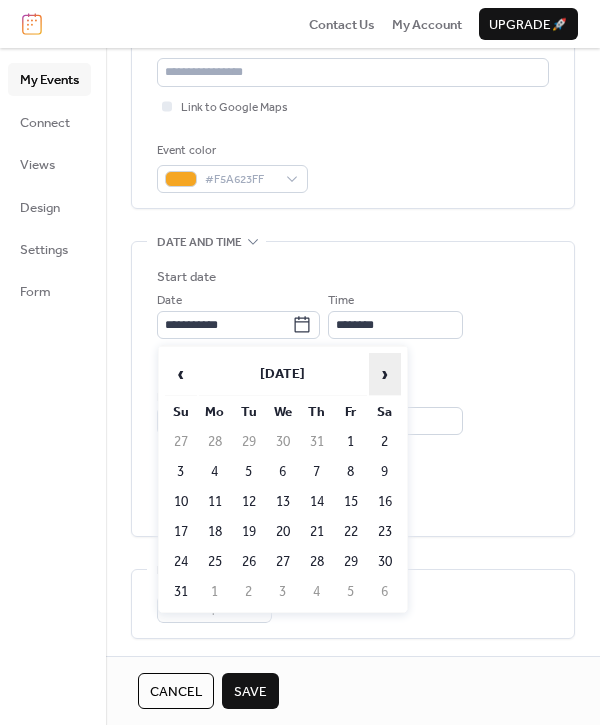 click on "›" at bounding box center [385, 374] 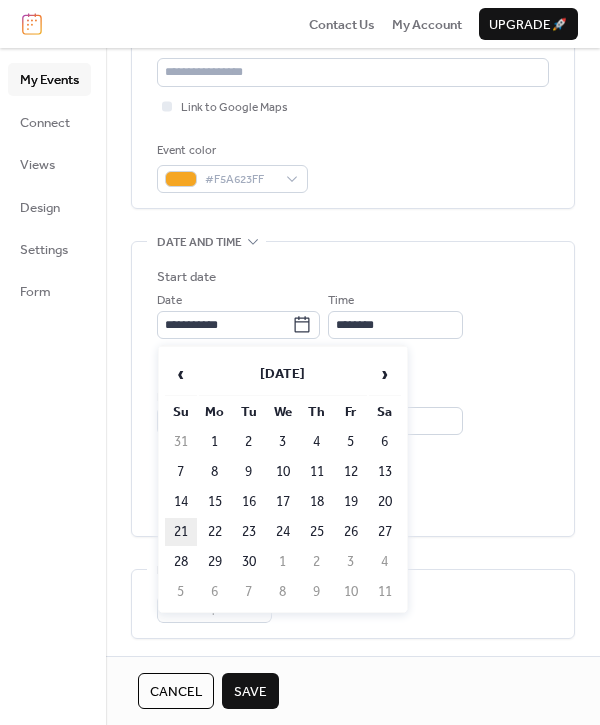 click on "21" at bounding box center [181, 532] 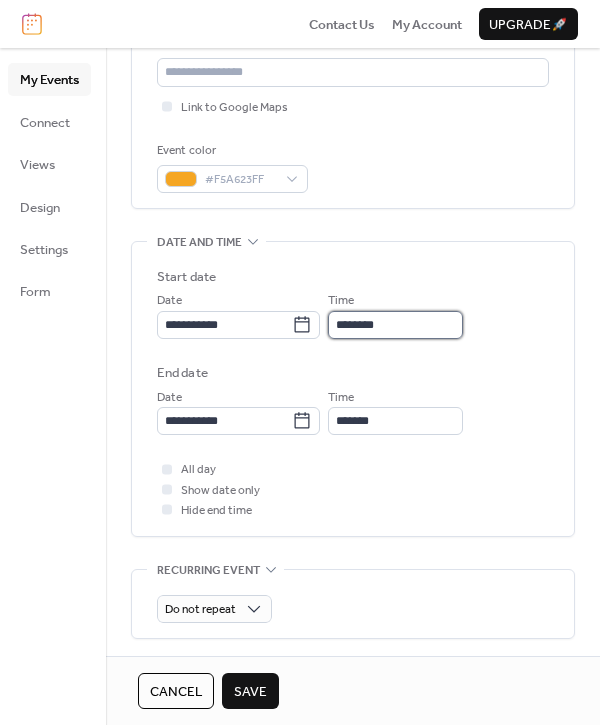 click on "********" at bounding box center (395, 325) 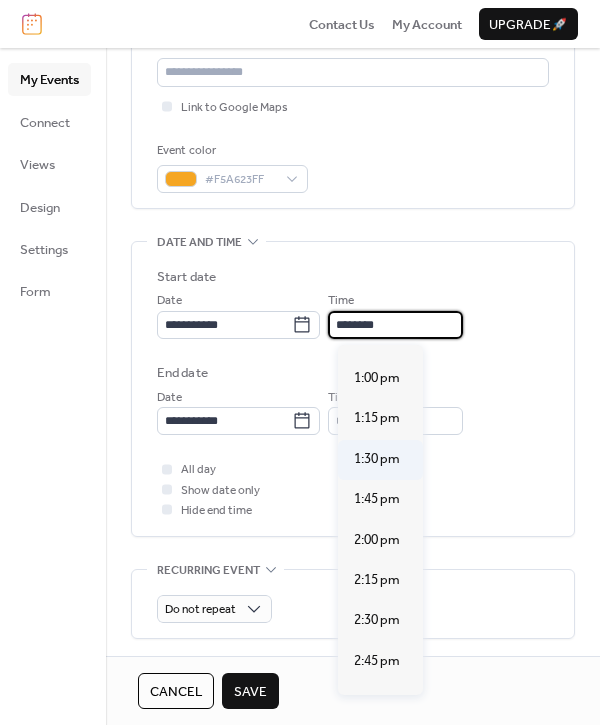 scroll, scrollTop: 2253, scrollLeft: 0, axis: vertical 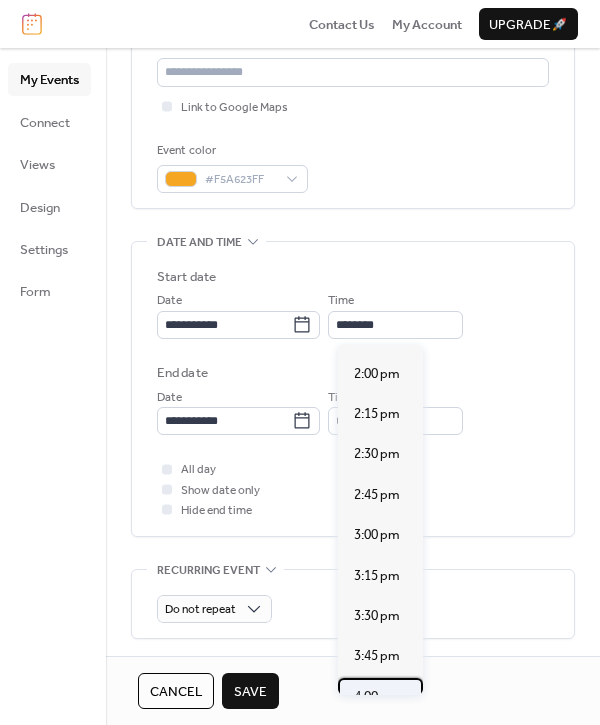 click on "4:00 pm" at bounding box center [377, 697] 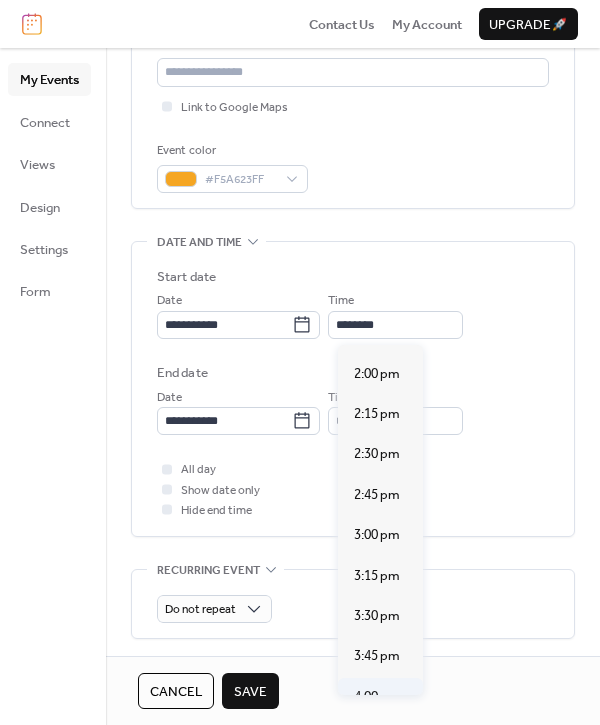 type on "*******" 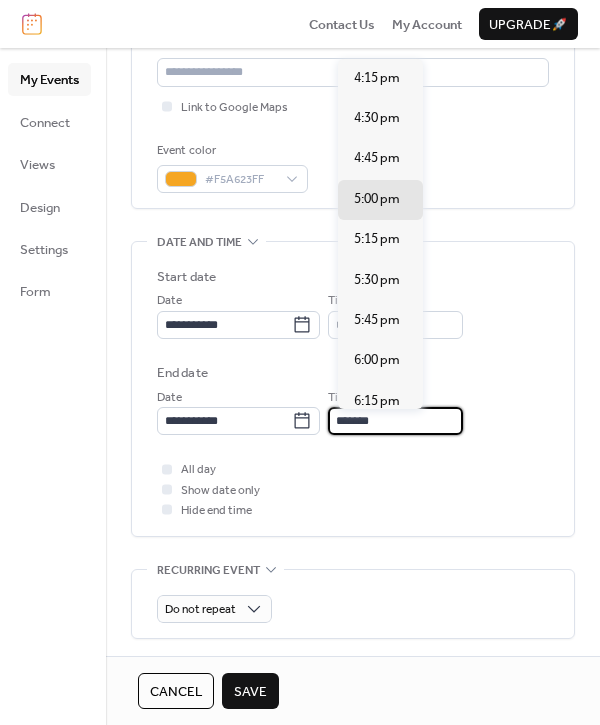 click on "*******" at bounding box center [395, 421] 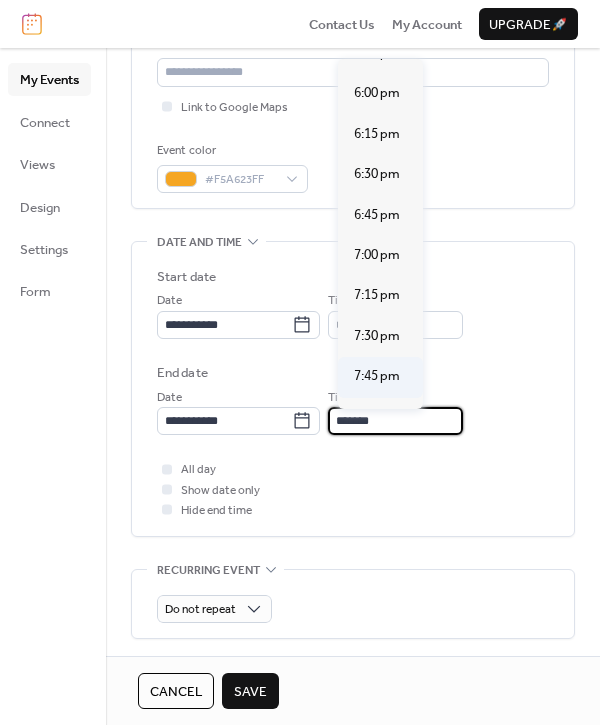 scroll, scrollTop: 408, scrollLeft: 0, axis: vertical 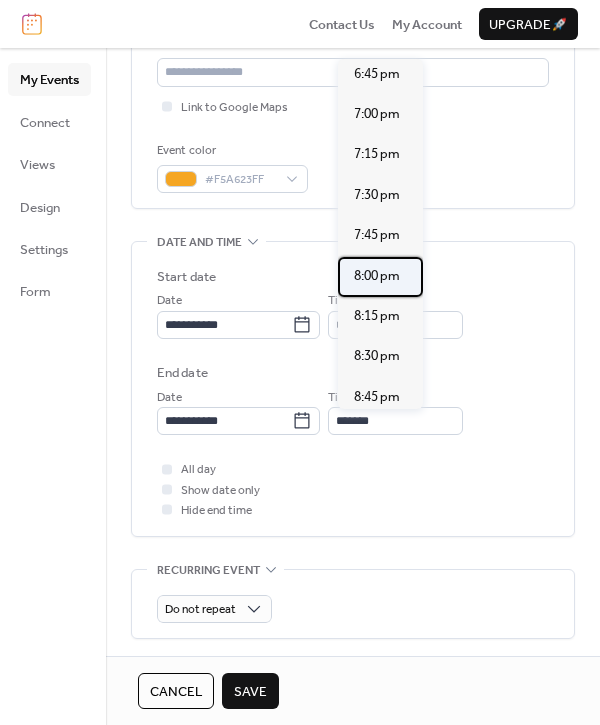 click on "8:00 pm" at bounding box center [377, 276] 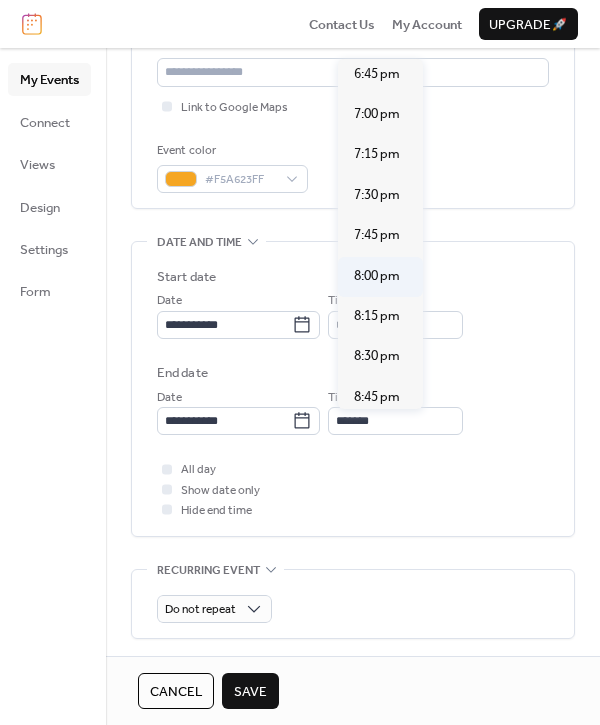 type on "*******" 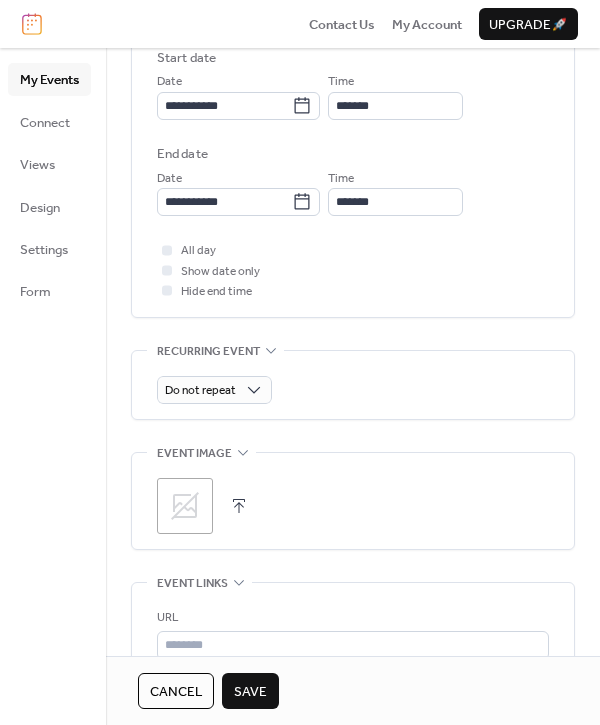 scroll, scrollTop: 692, scrollLeft: 0, axis: vertical 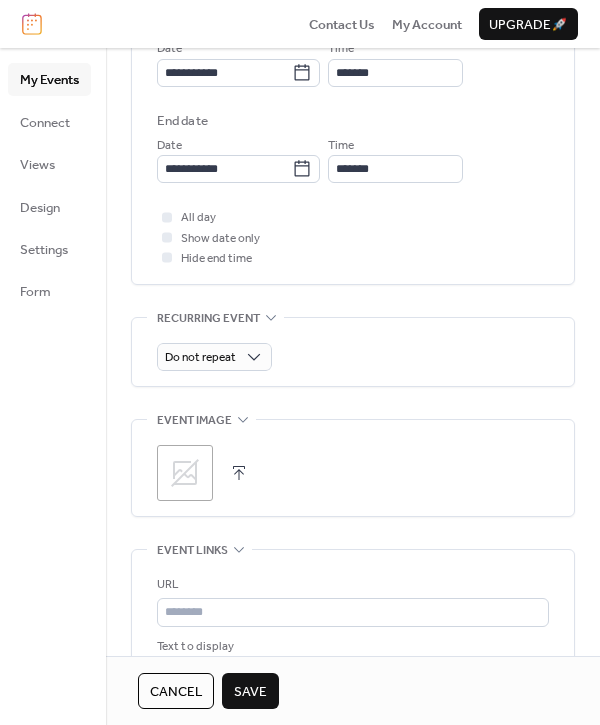 click 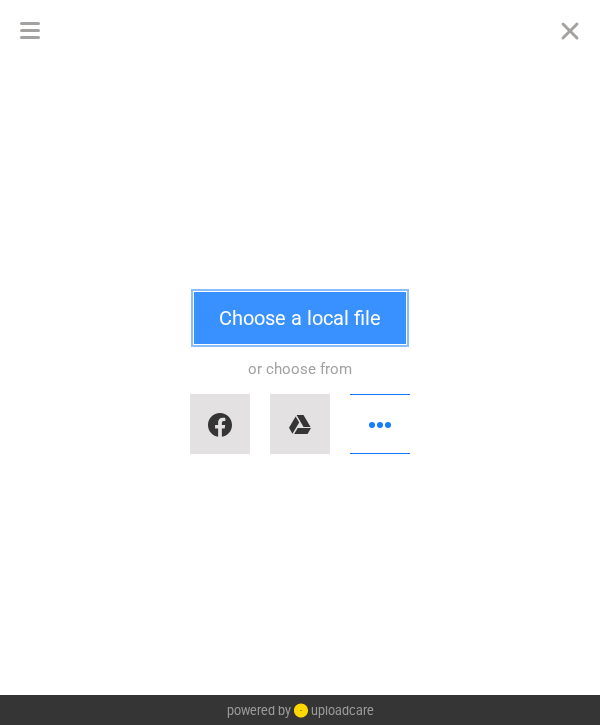 click on "Choose a local file" at bounding box center (300, 318) 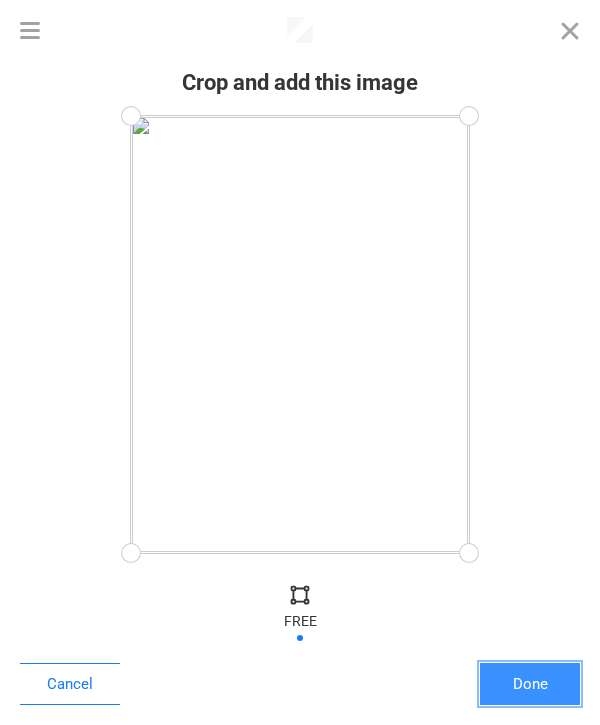 click on "Done" at bounding box center [530, 684] 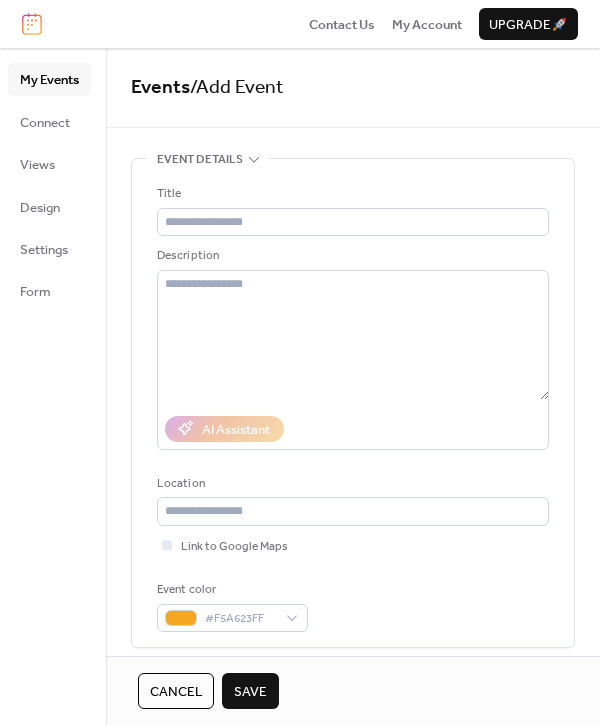 scroll, scrollTop: 0, scrollLeft: 0, axis: both 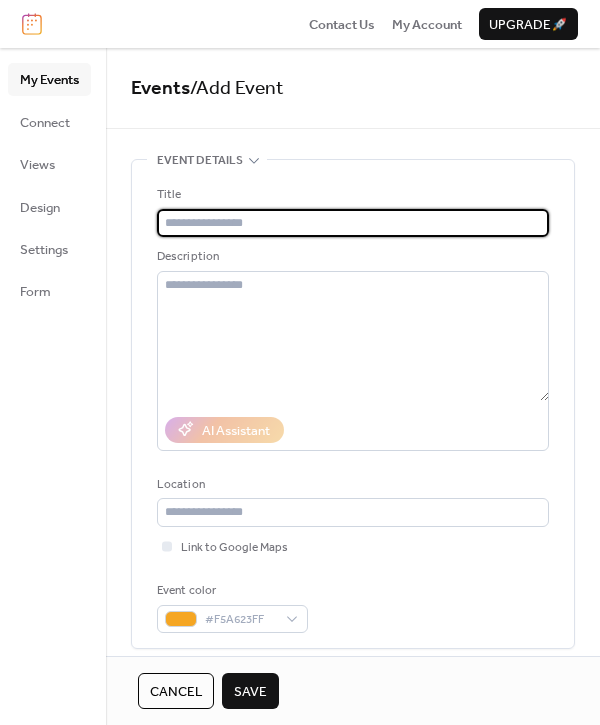 click at bounding box center [353, 223] 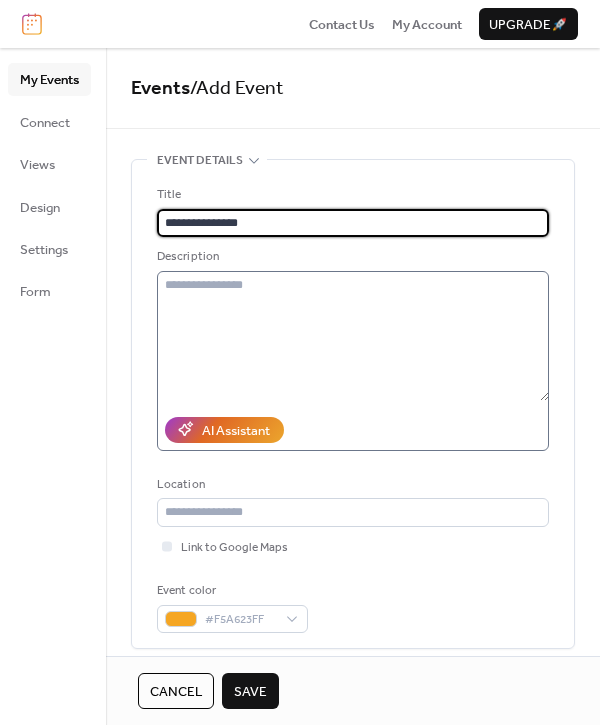 type on "**********" 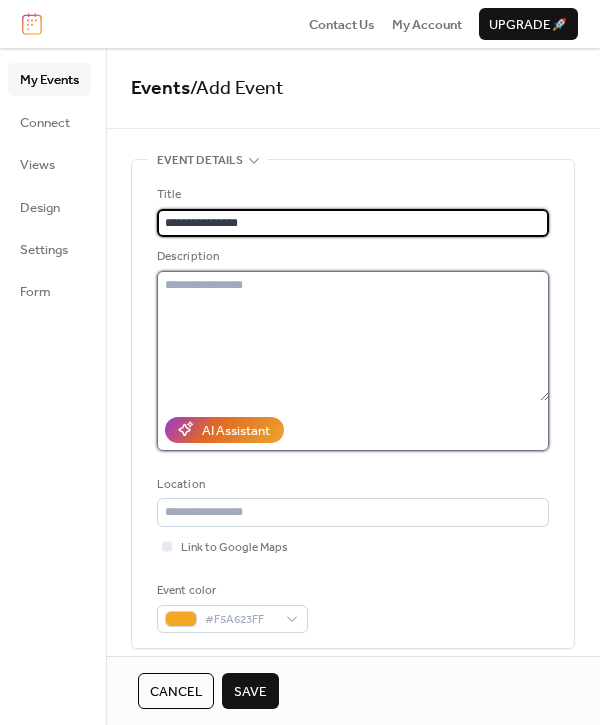 click at bounding box center (353, 336) 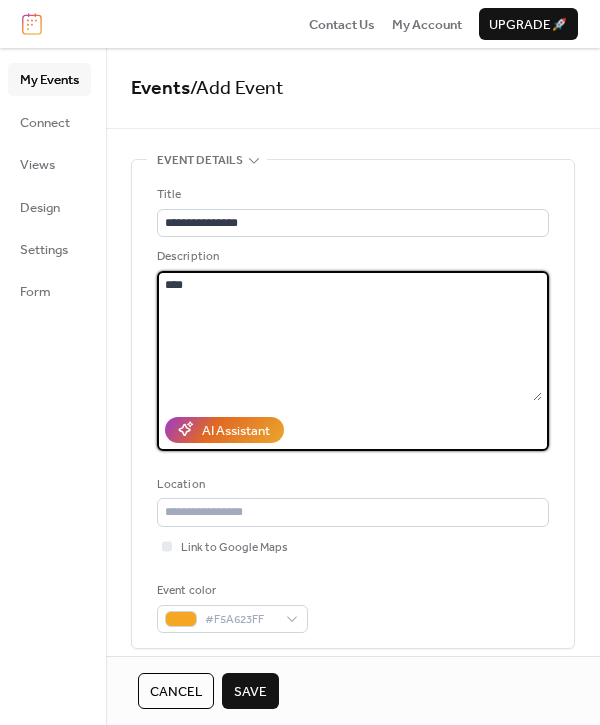 click on "***" at bounding box center (349, 336) 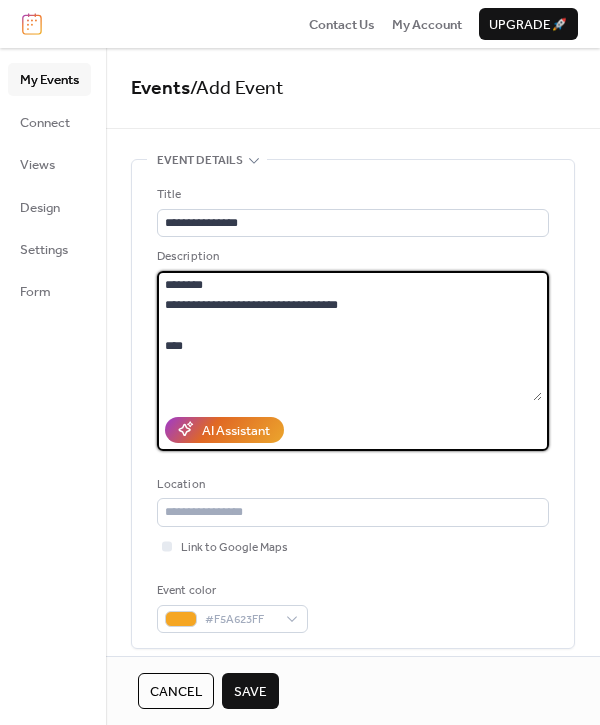 click on "**********" at bounding box center (349, 336) 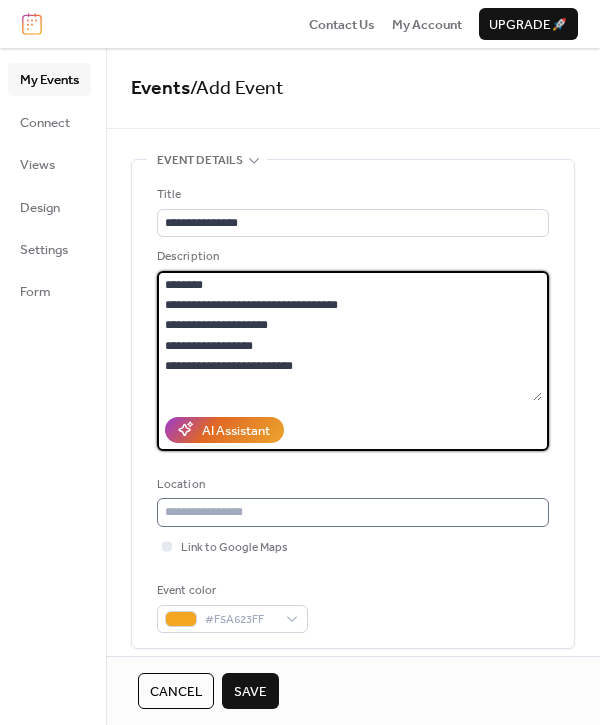 type on "**********" 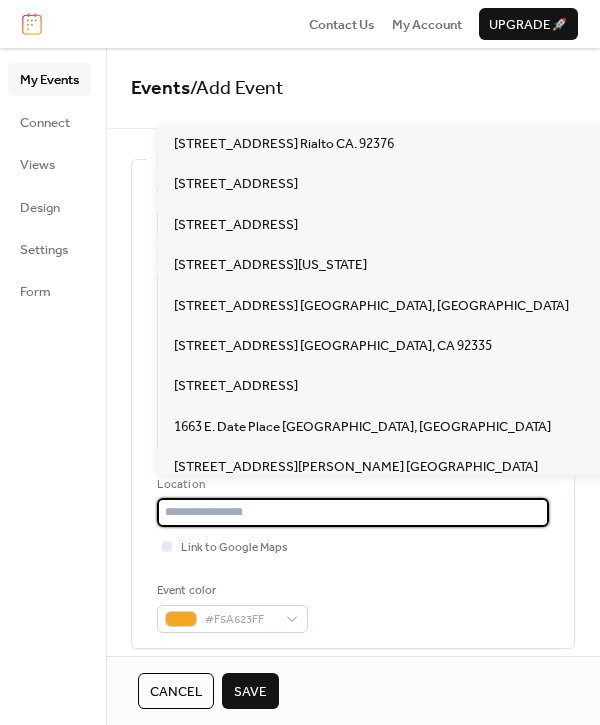 click at bounding box center (353, 512) 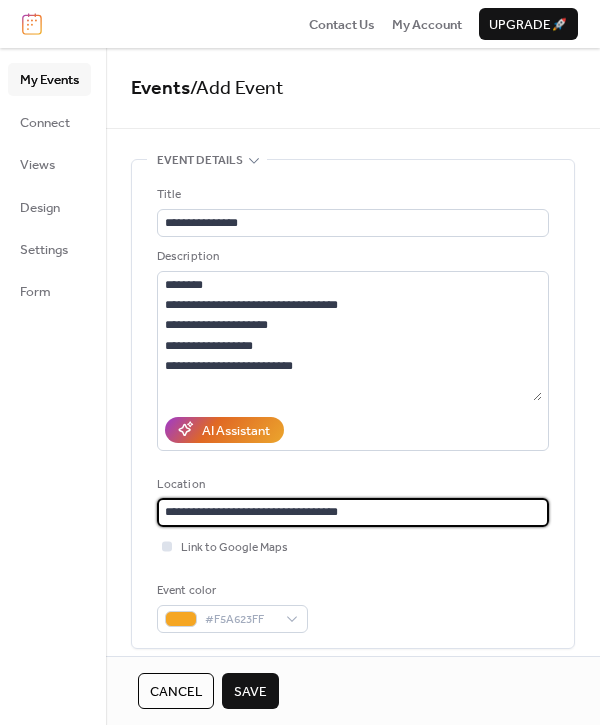 type on "**********" 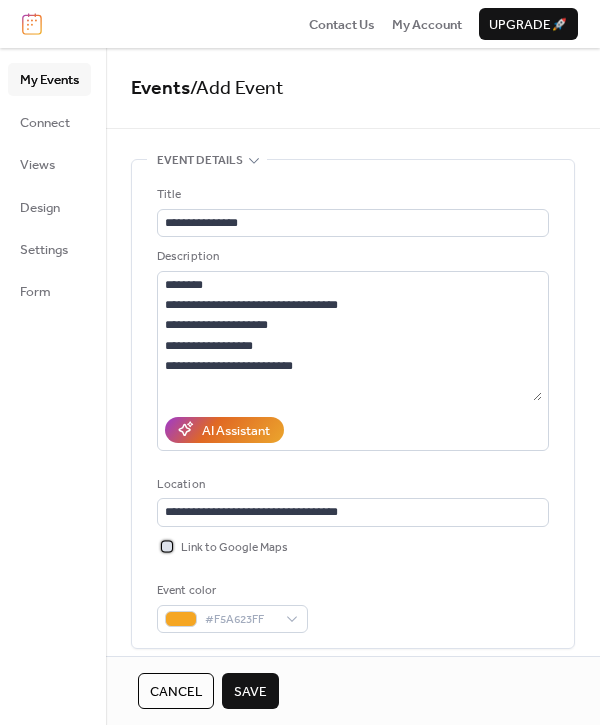 click at bounding box center (167, 546) 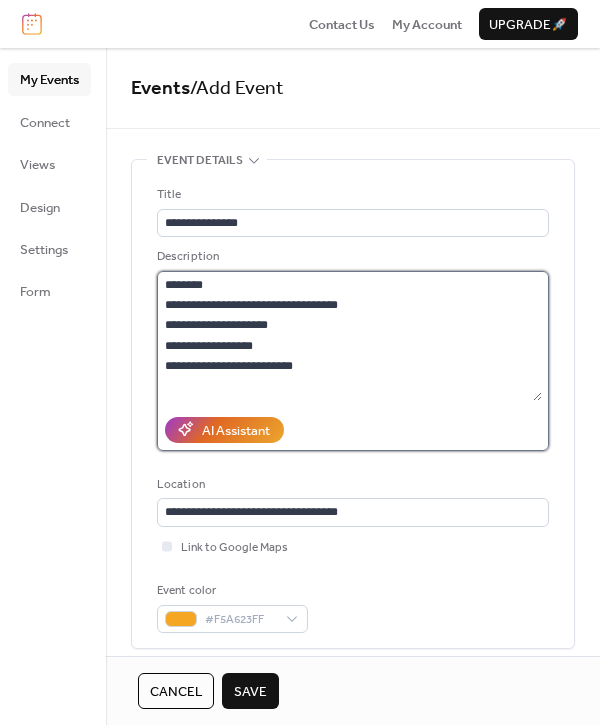 click on "**********" at bounding box center [349, 336] 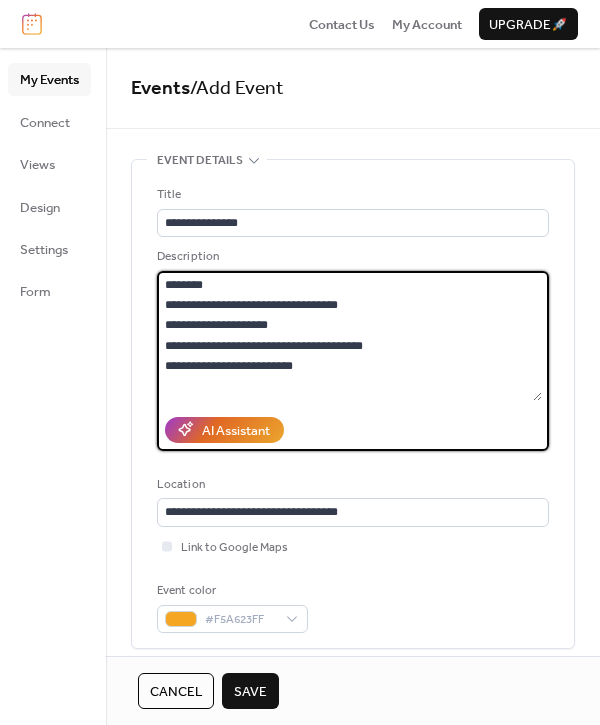drag, startPoint x: 214, startPoint y: 282, endPoint x: 158, endPoint y: 281, distance: 56.008926 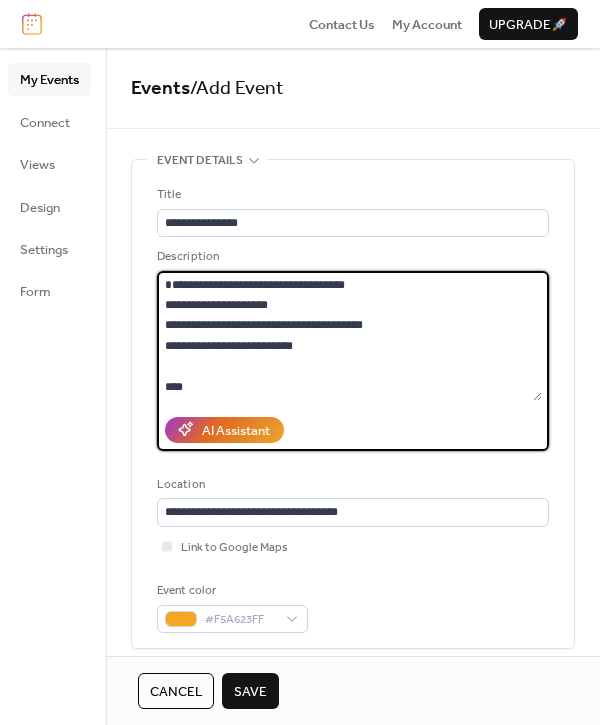 click on "**********" at bounding box center (349, 336) 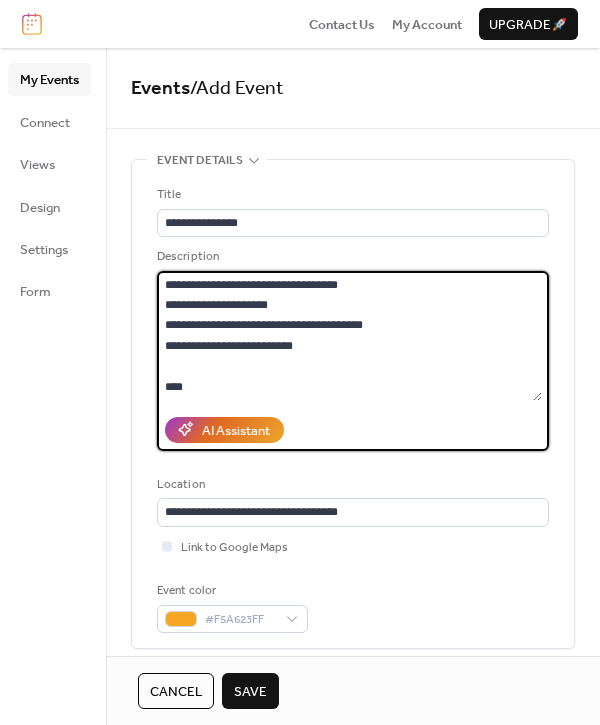 click on "**********" at bounding box center [349, 336] 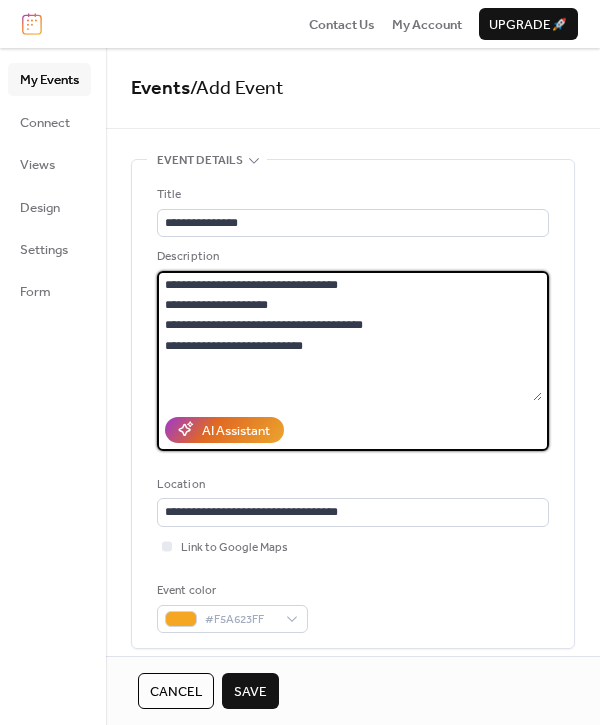 click on "**********" at bounding box center (349, 336) 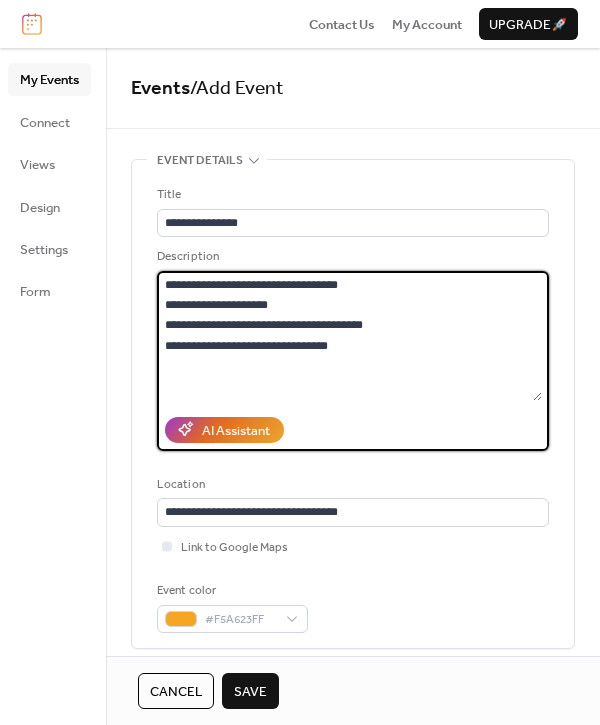 click on "**********" at bounding box center [349, 336] 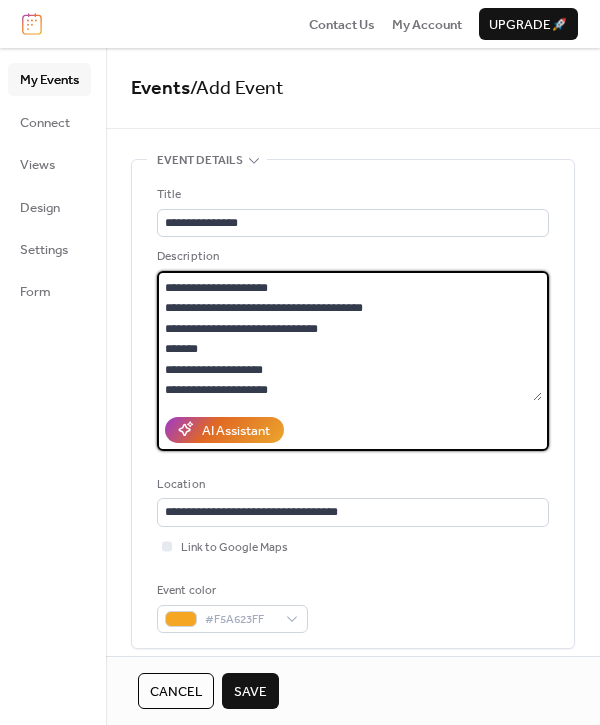 scroll, scrollTop: 37, scrollLeft: 0, axis: vertical 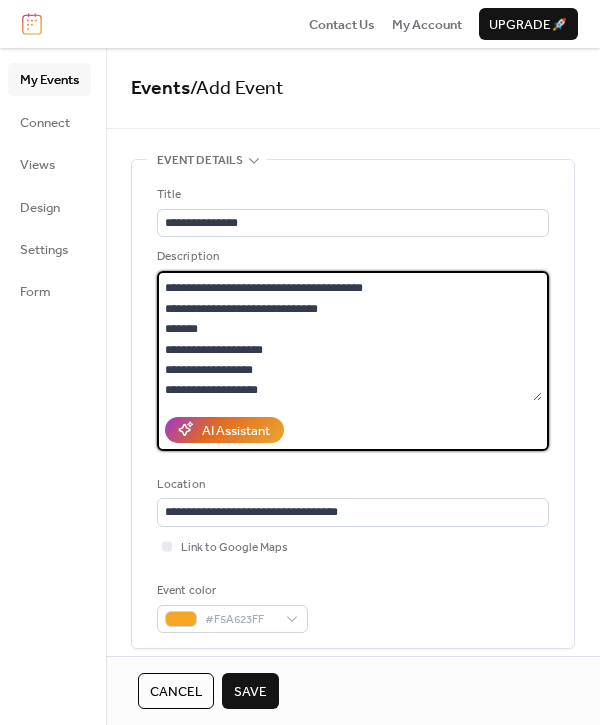 type on "**********" 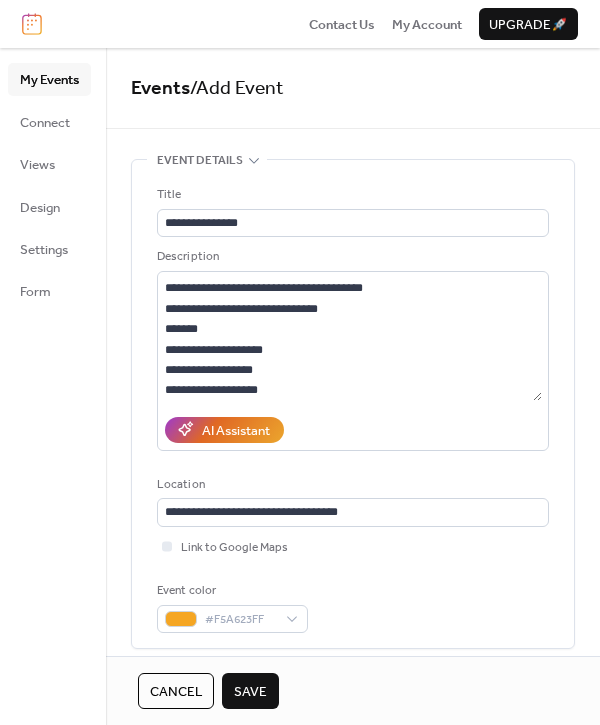 click on "Save" at bounding box center [250, 692] 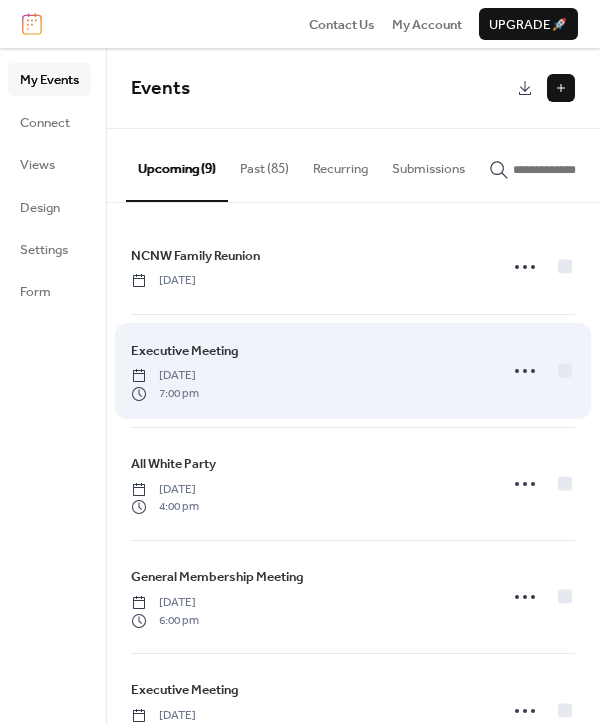 scroll, scrollTop: 4, scrollLeft: 0, axis: vertical 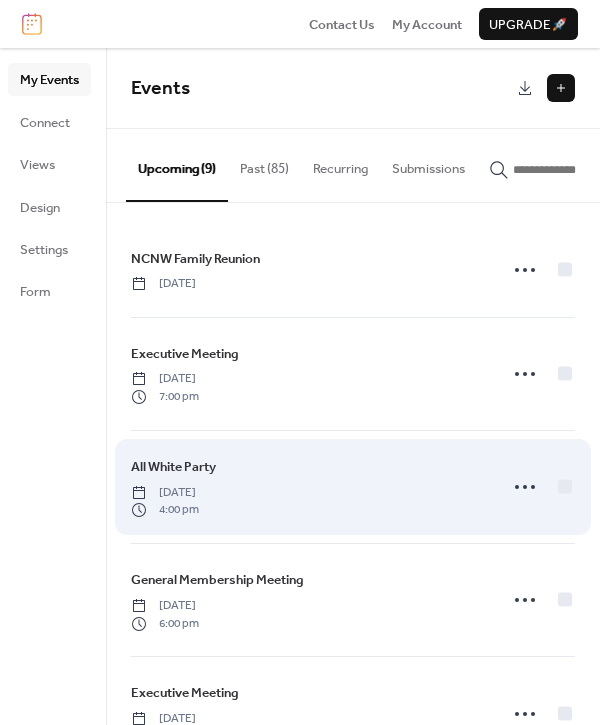 click on "All White Party" at bounding box center [173, 467] 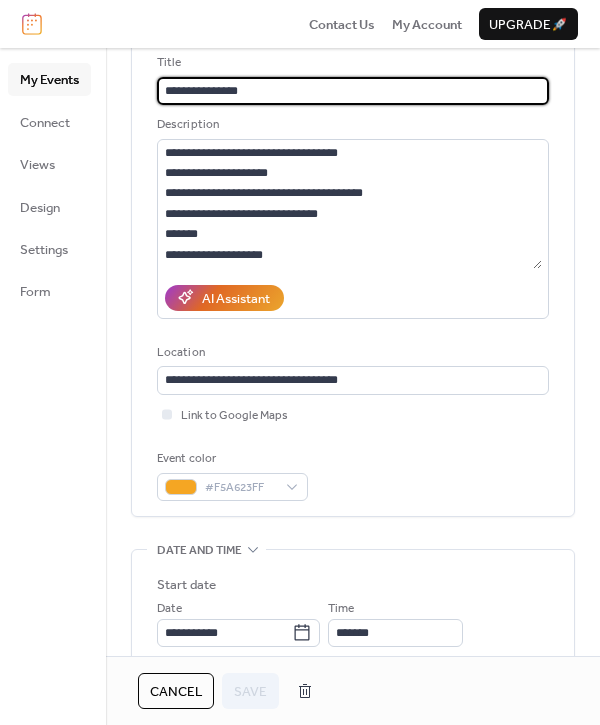 scroll, scrollTop: 133, scrollLeft: 0, axis: vertical 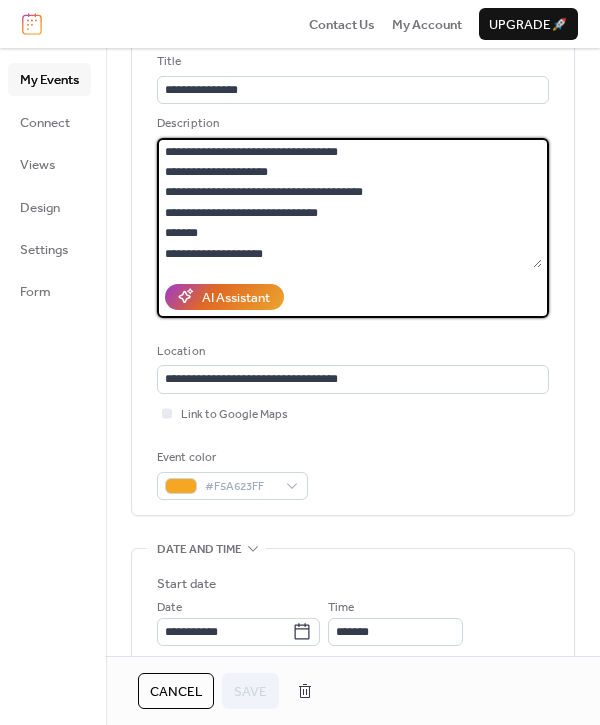 click on "**********" at bounding box center (349, 203) 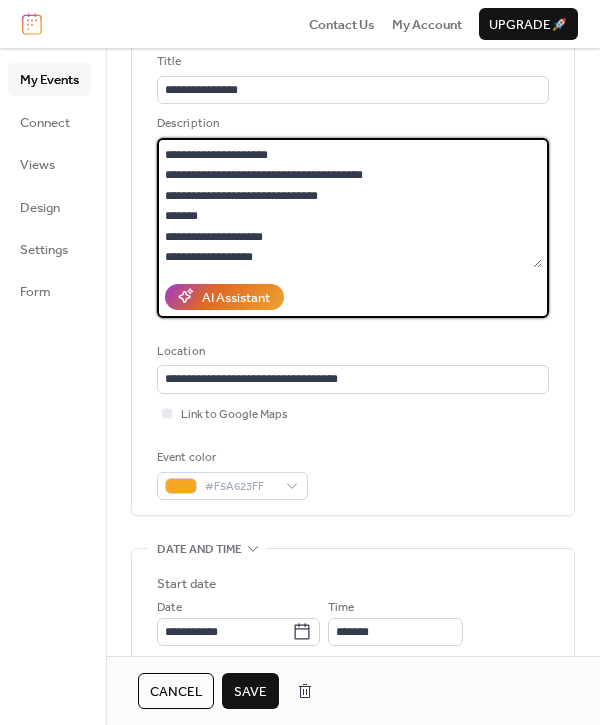 scroll, scrollTop: 37, scrollLeft: 0, axis: vertical 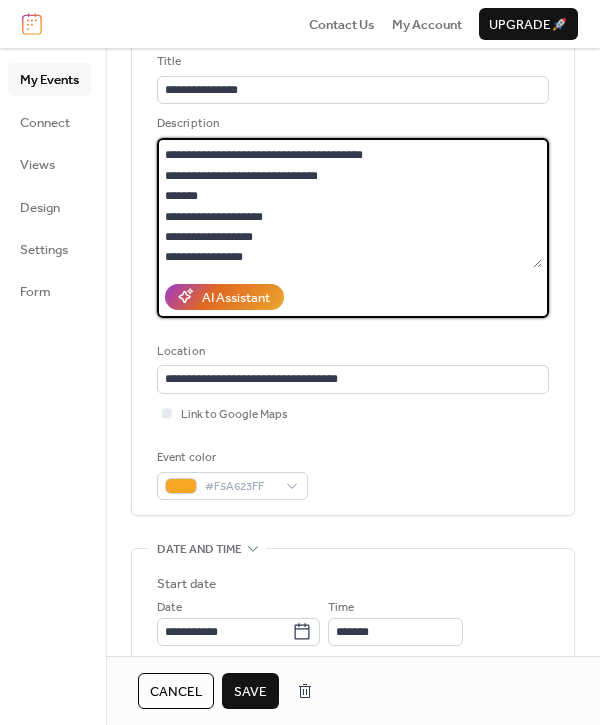 type on "**********" 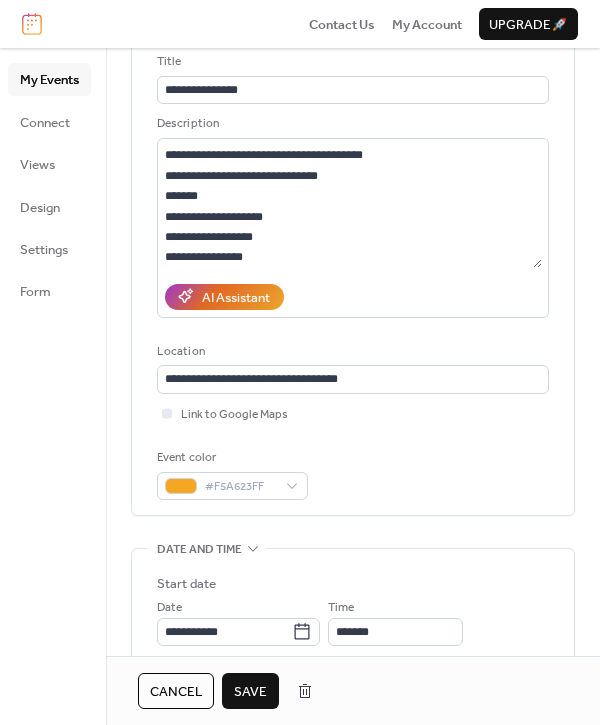 click on "Save" at bounding box center (250, 692) 